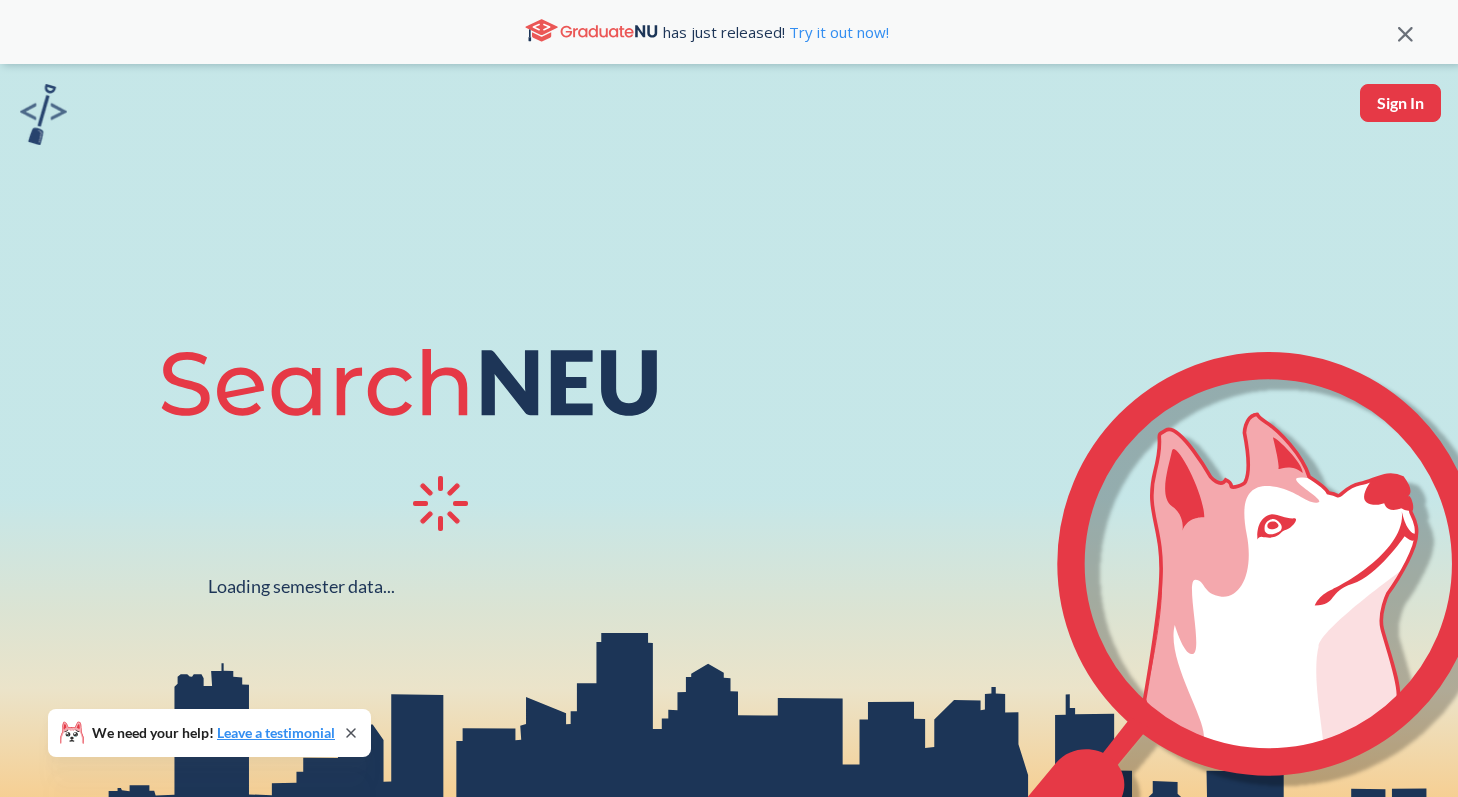 scroll, scrollTop: 0, scrollLeft: 0, axis: both 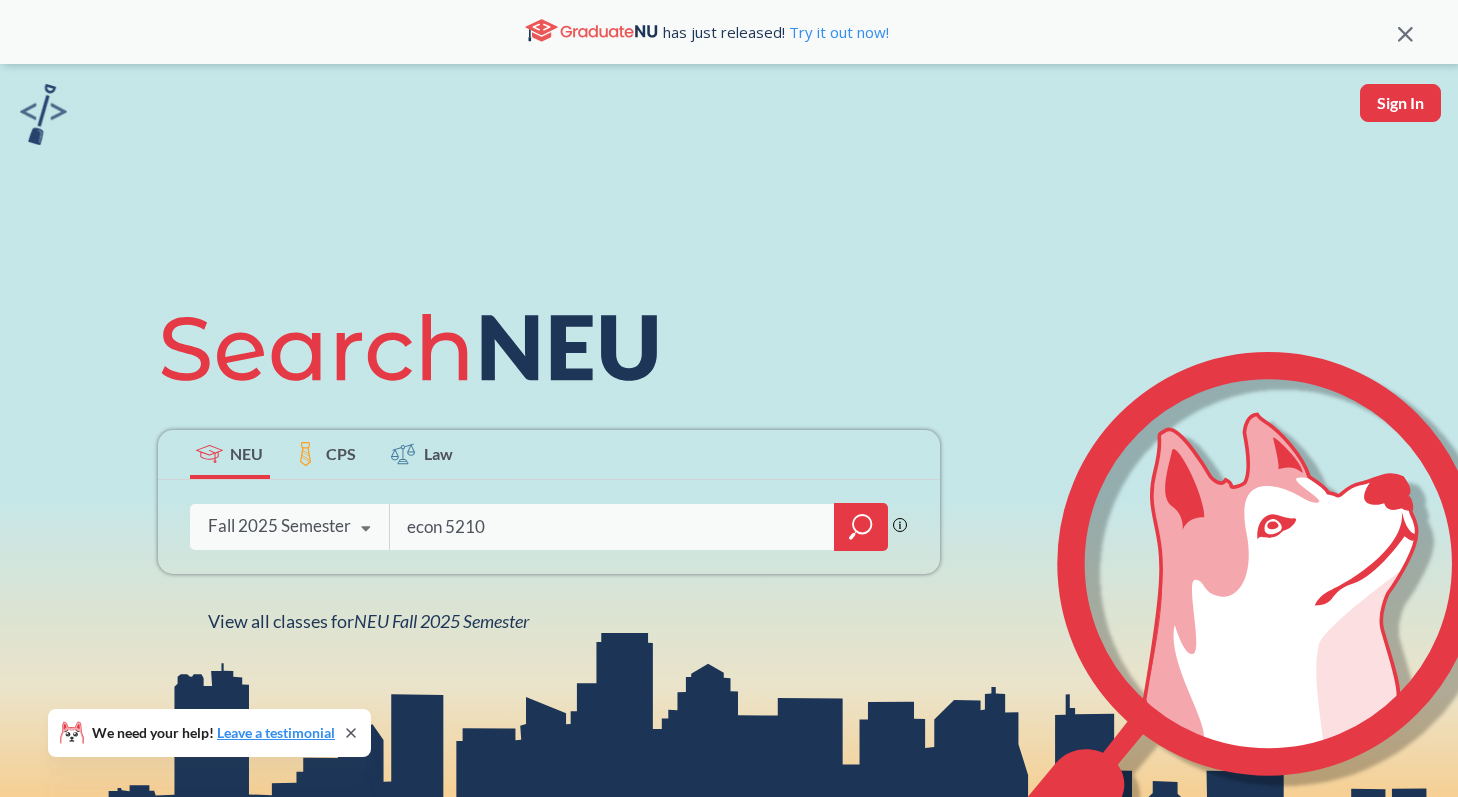type on "econ 5210" 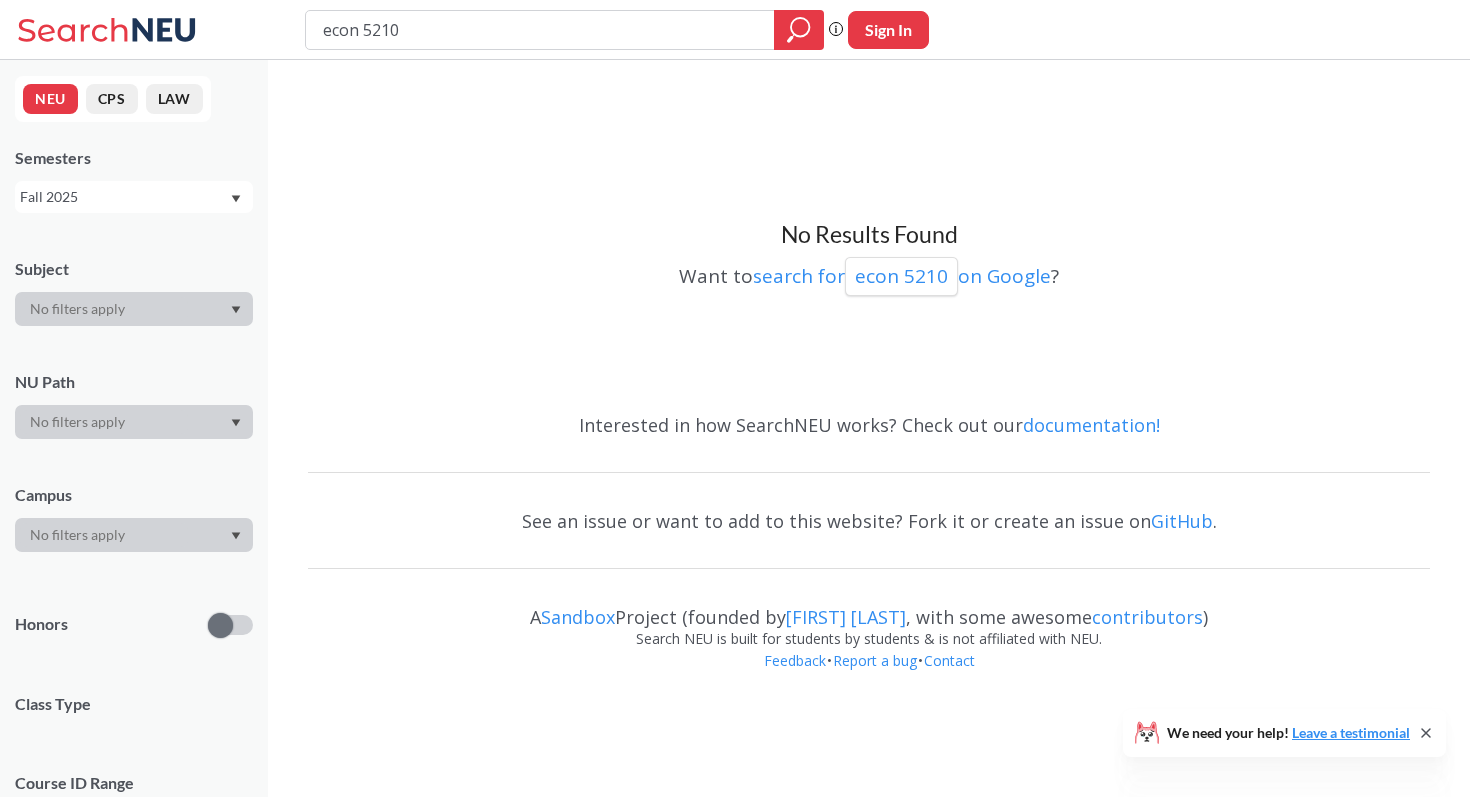click on "econ 5210" at bounding box center (540, 30) 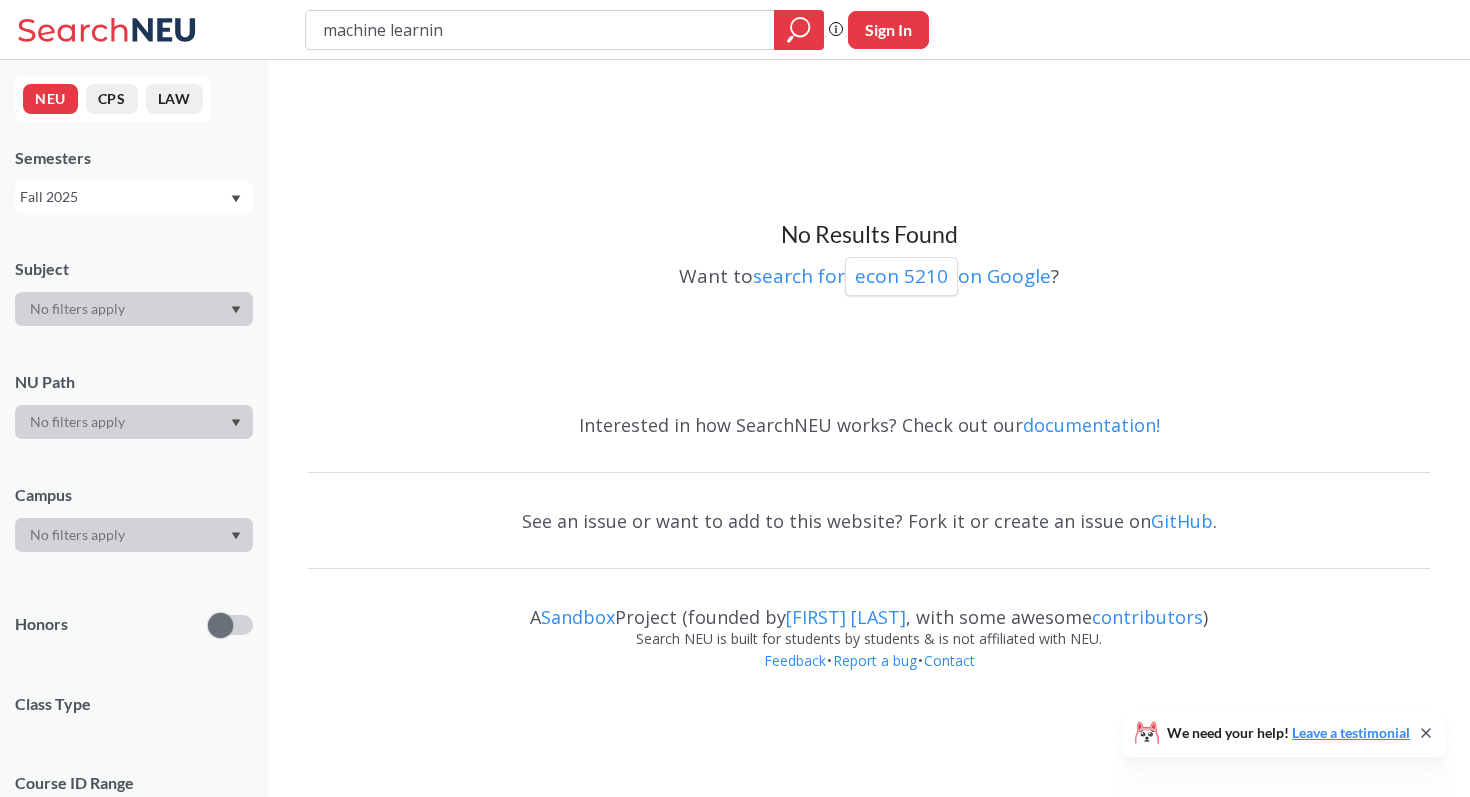 type on "machine learning" 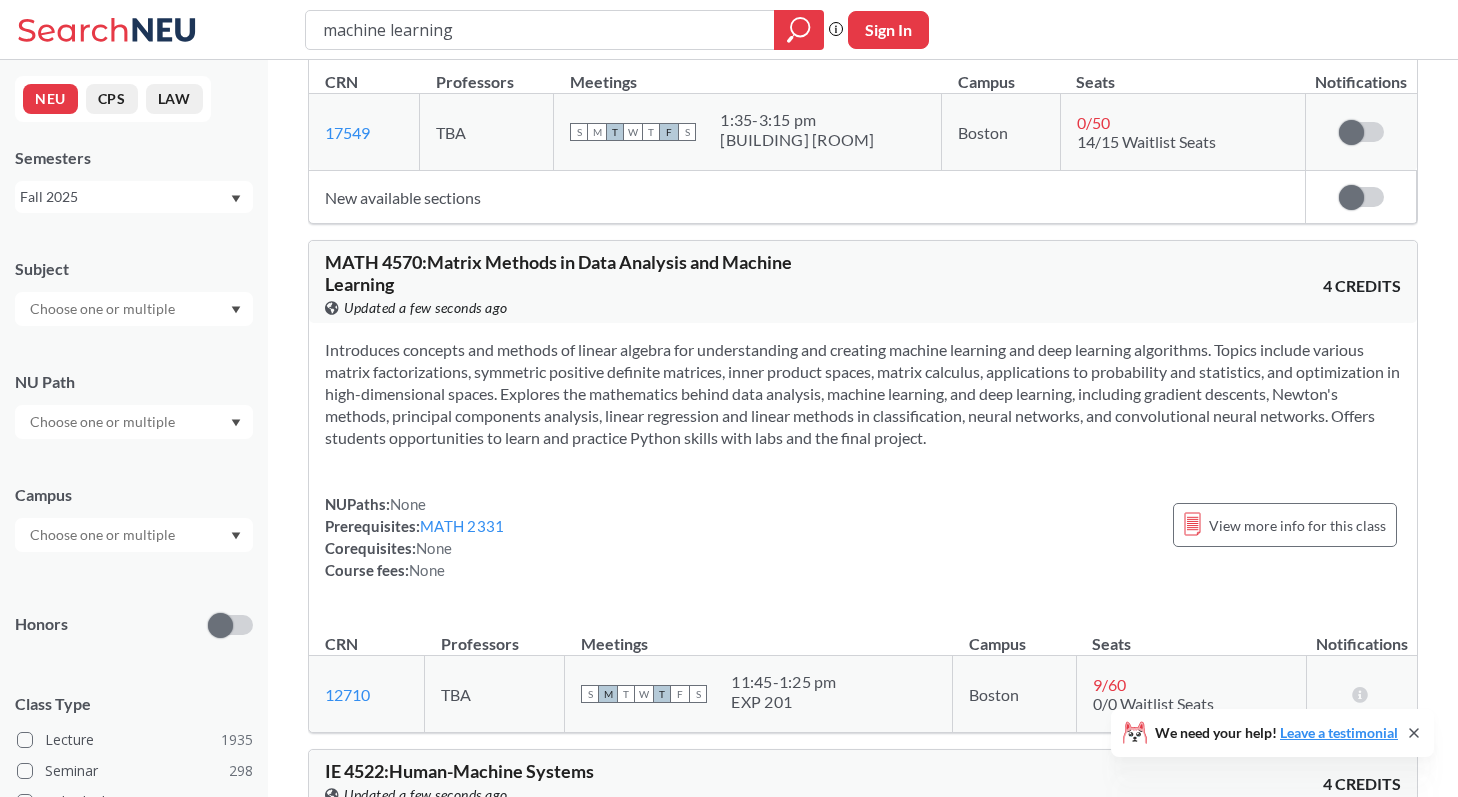 scroll, scrollTop: 10050, scrollLeft: 0, axis: vertical 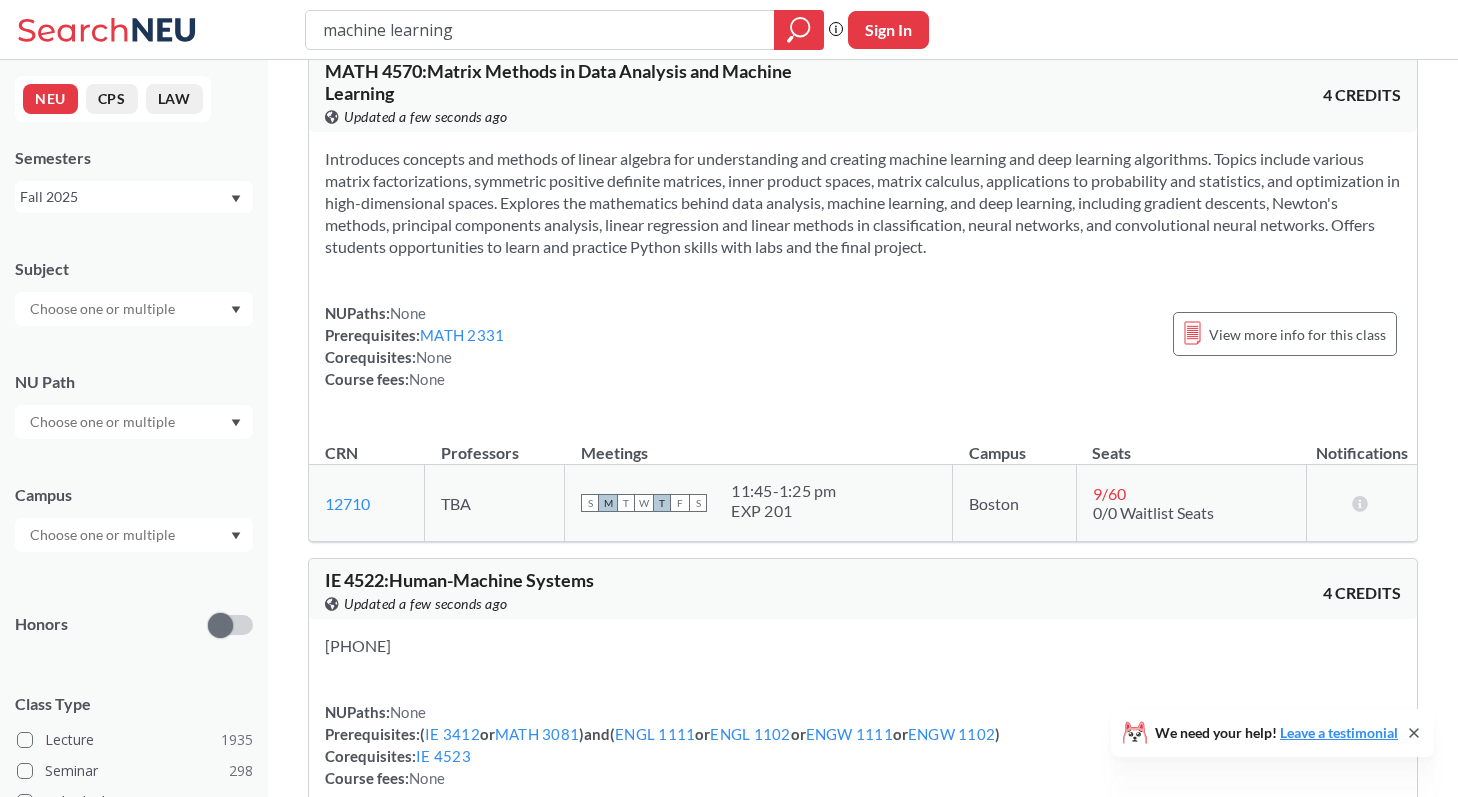 click on "Subject NU Path Campus Honors Class Type Lecture 1935 Seminar 298 Individual Instruction 269 Lab 128 Studio 99 Off-campus instruction 67 Recitation/Discussion 36 Off-campus instruction w/ lec 34 Course ID Range 1000 2000 3000 4000 5000 6000 7000 8000" at bounding box center [134, 691] 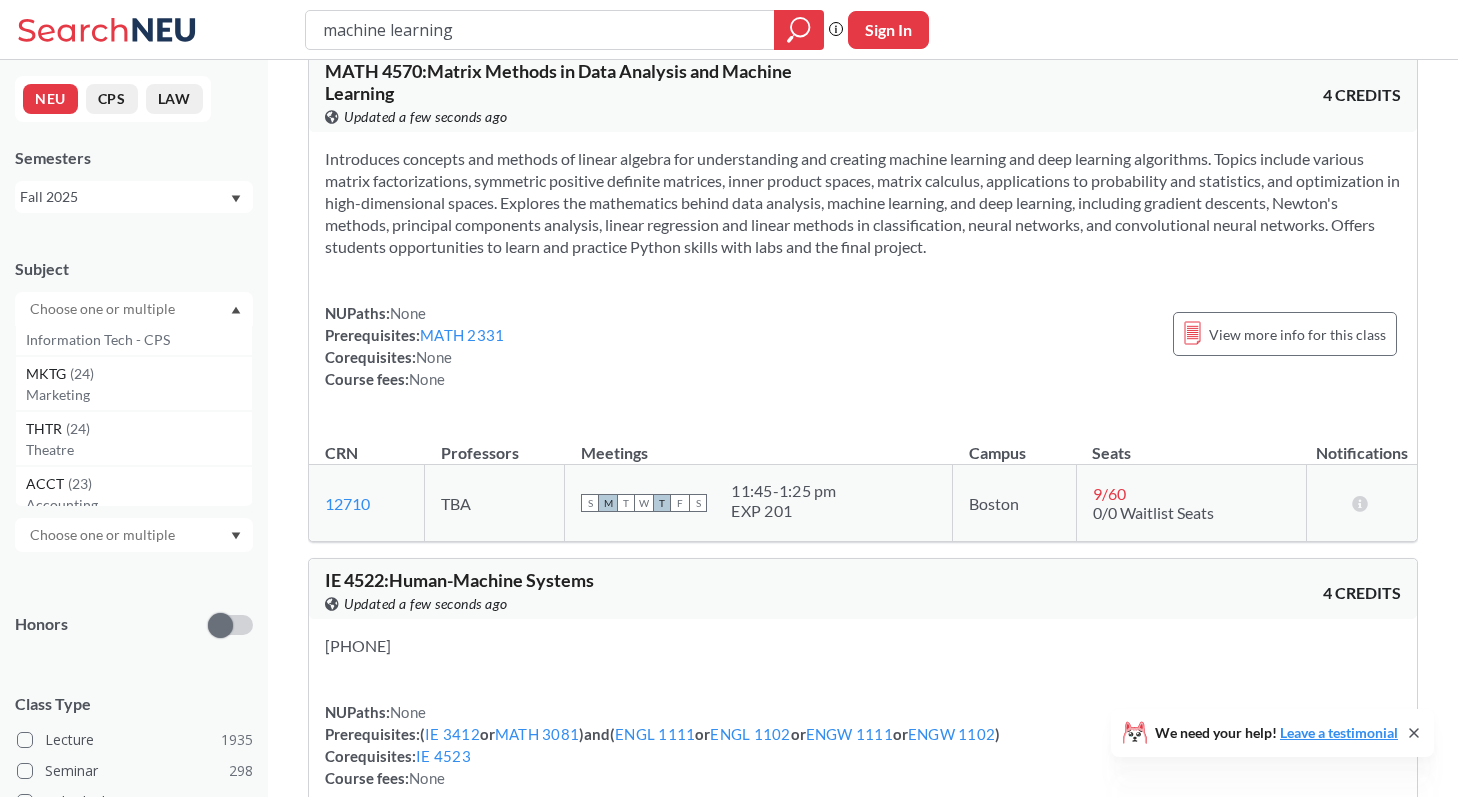 scroll, scrollTop: 2173, scrollLeft: 0, axis: vertical 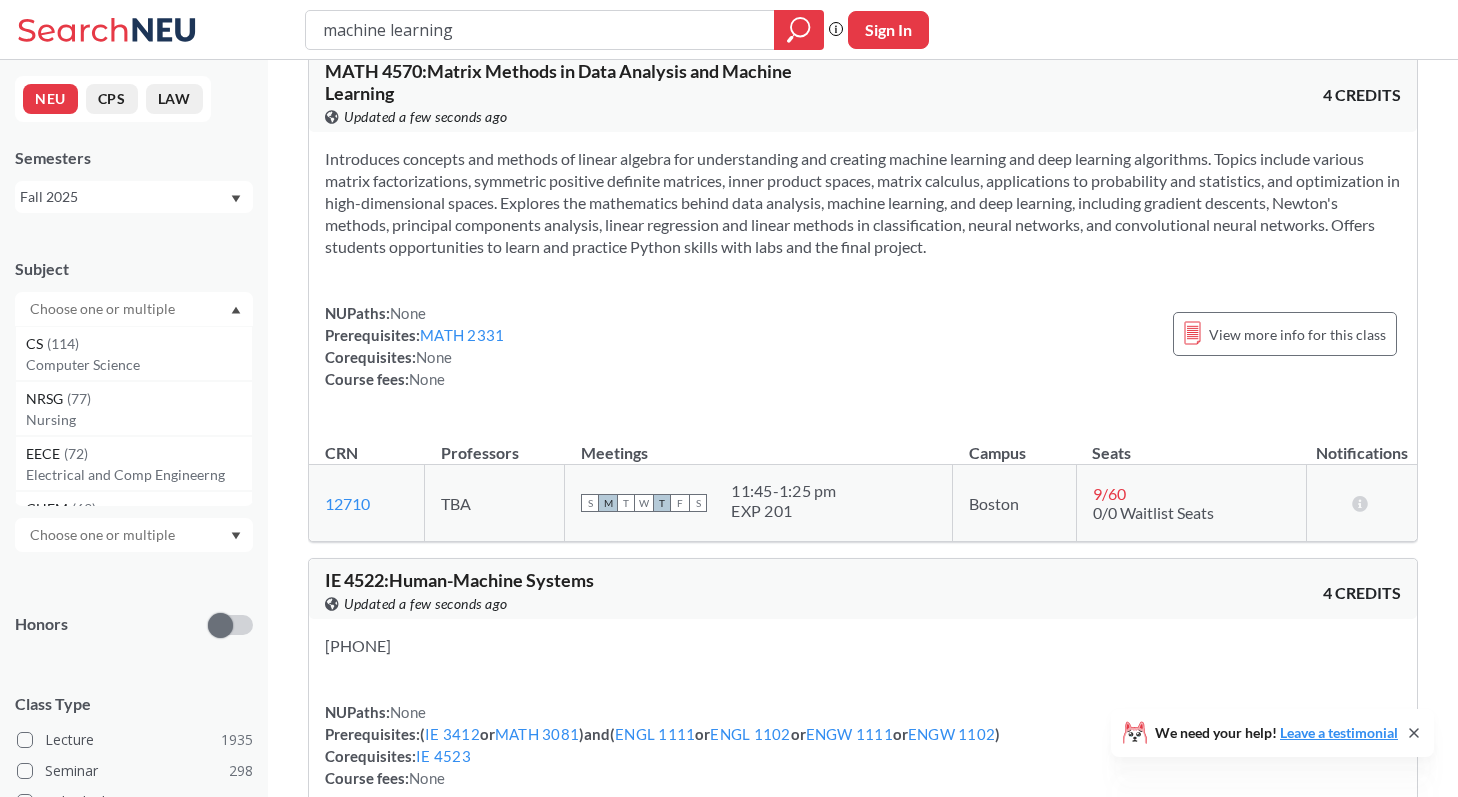 click on "NUPaths:  None Prerequisites:  MATH 2331 Corequisites:  None Course fees:  None View more info for this class" at bounding box center (863, 346) 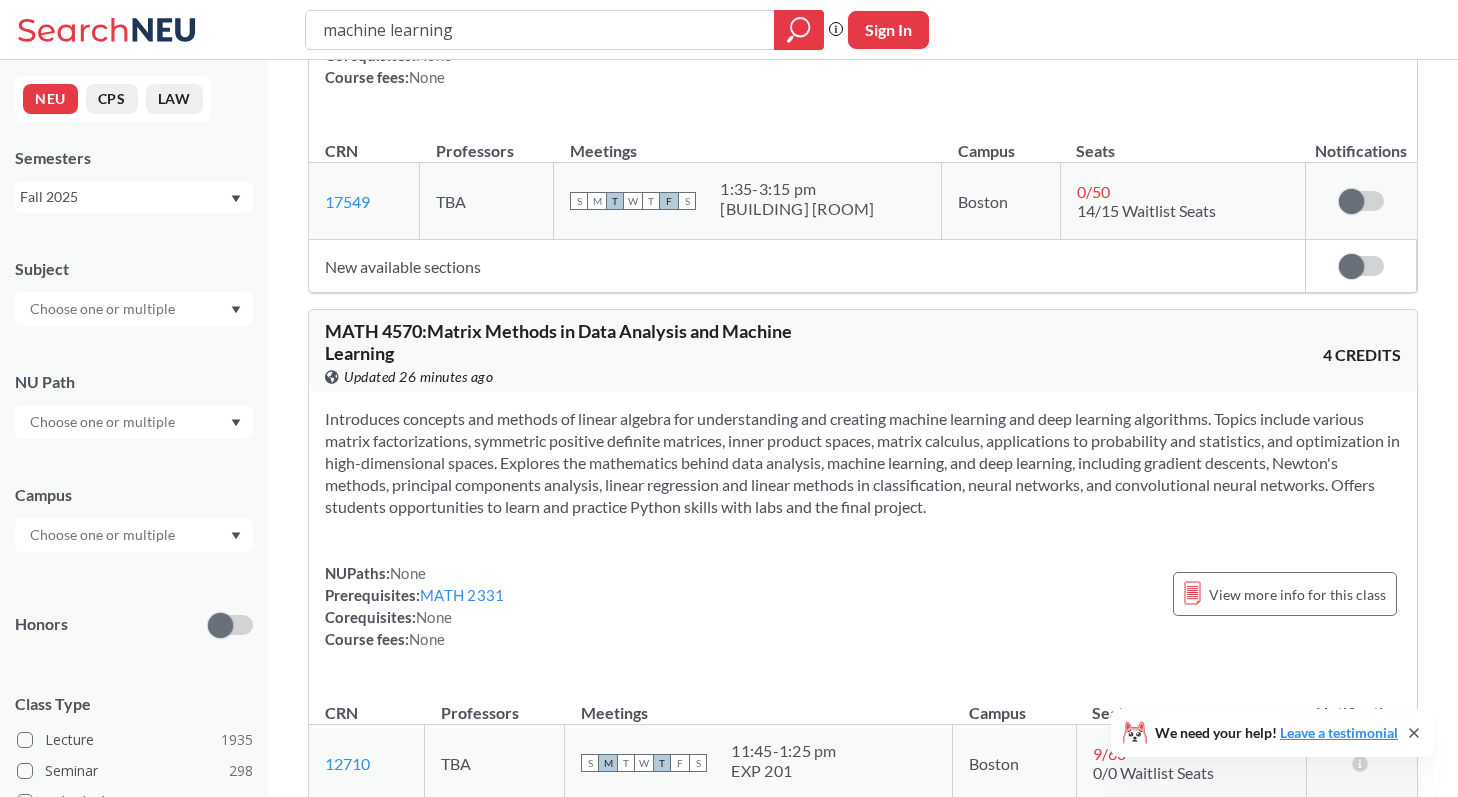scroll, scrollTop: 9447, scrollLeft: 0, axis: vertical 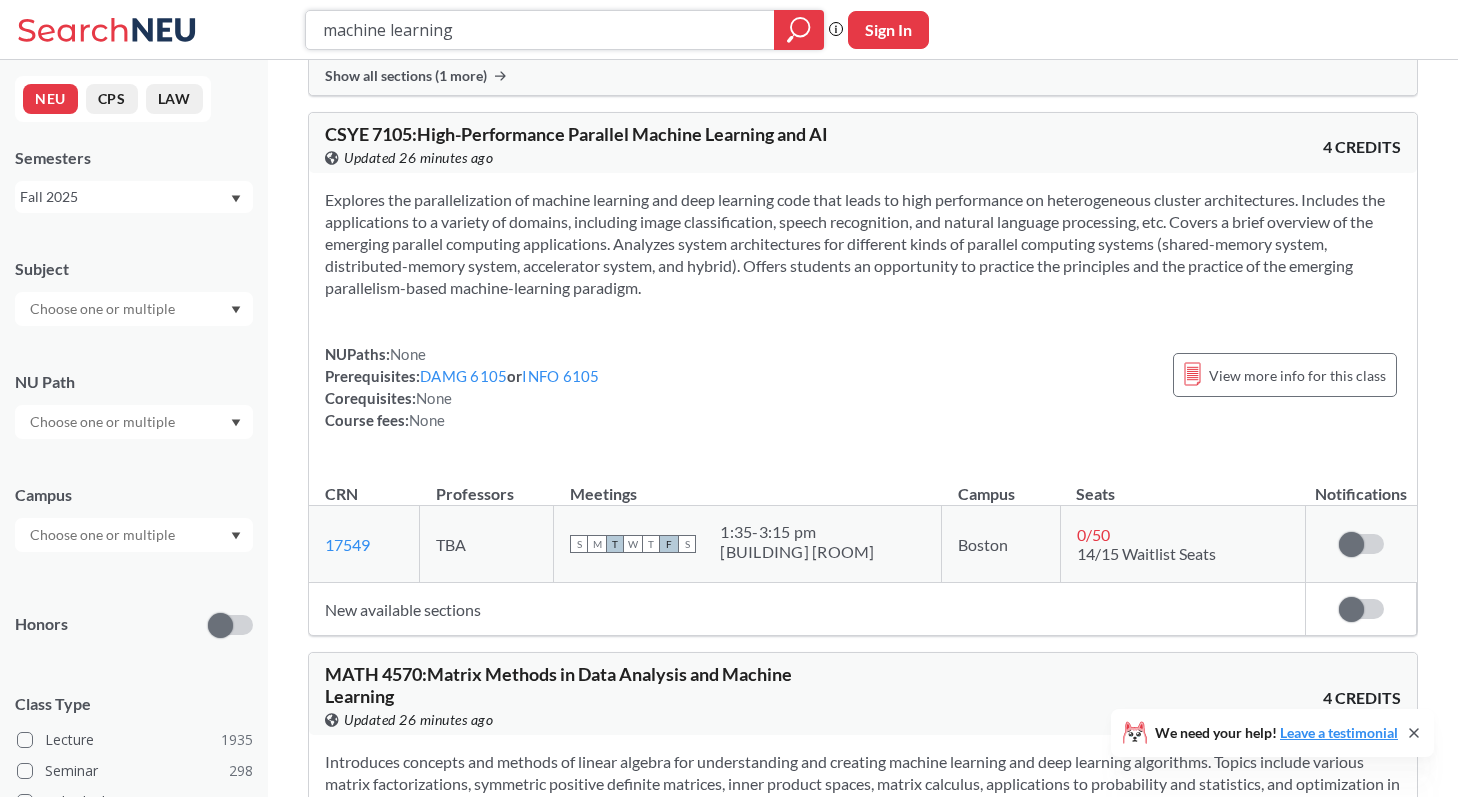 click on "machine learning" at bounding box center [540, 30] 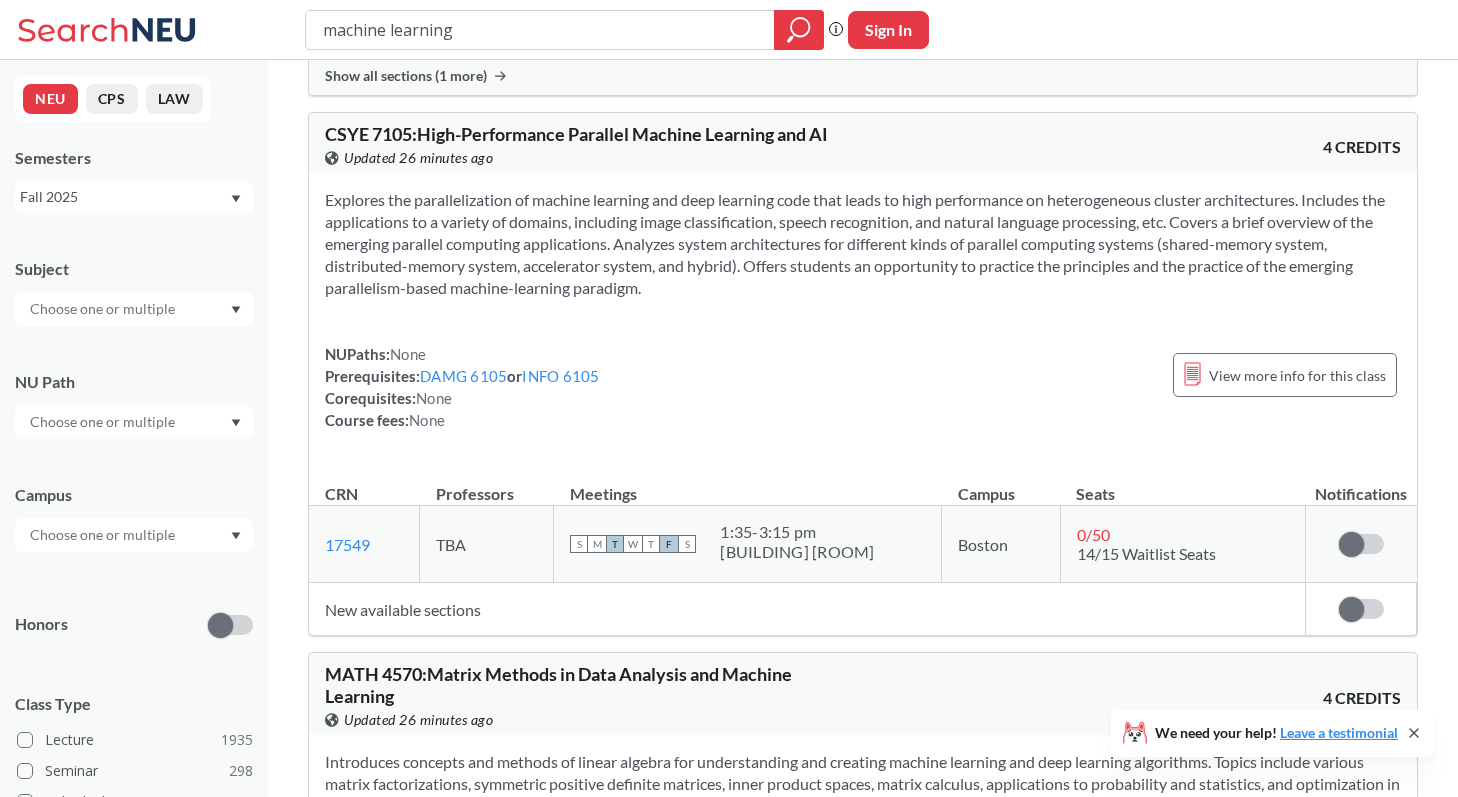click 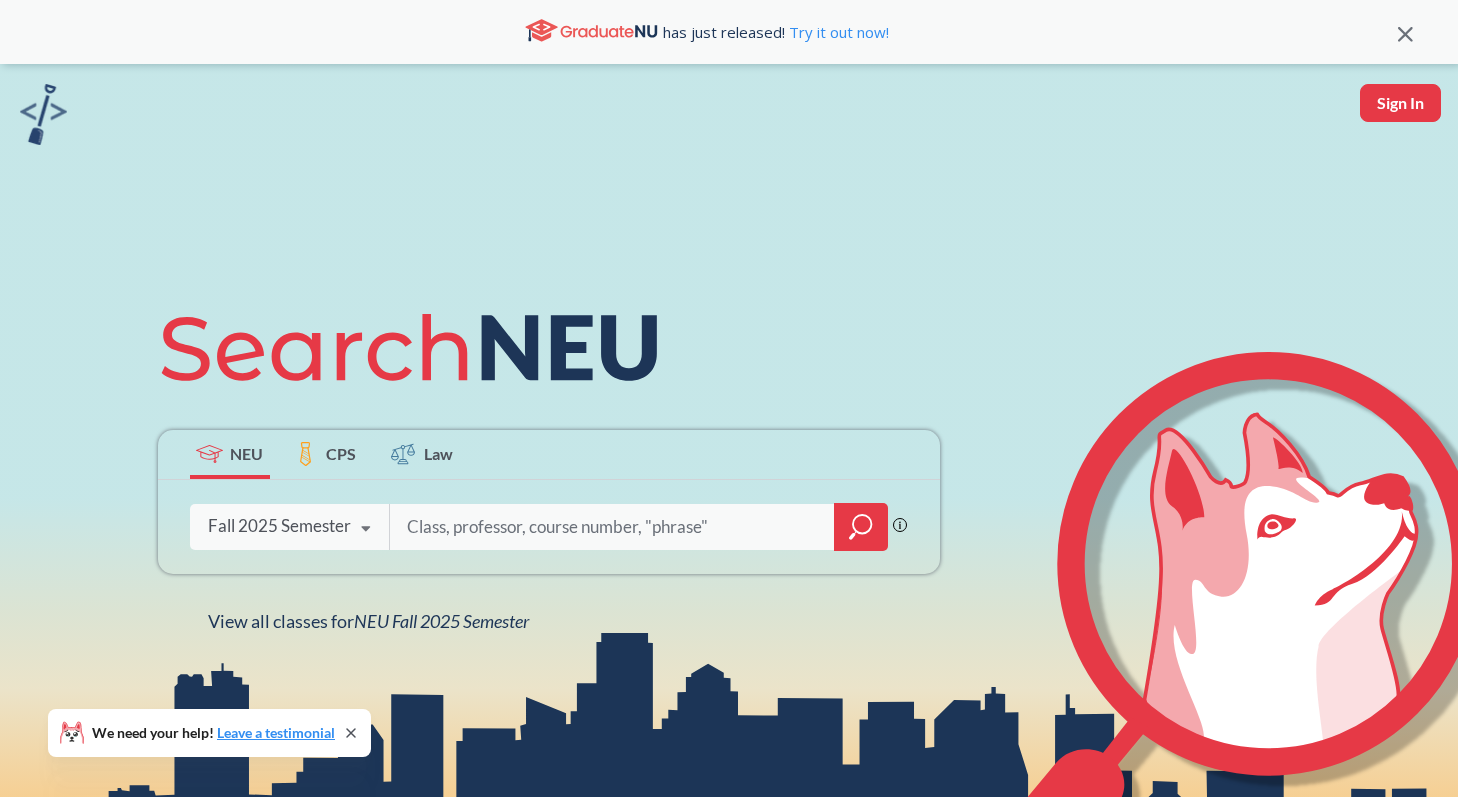click on "Fall 2025 Semester" at bounding box center (279, 526) 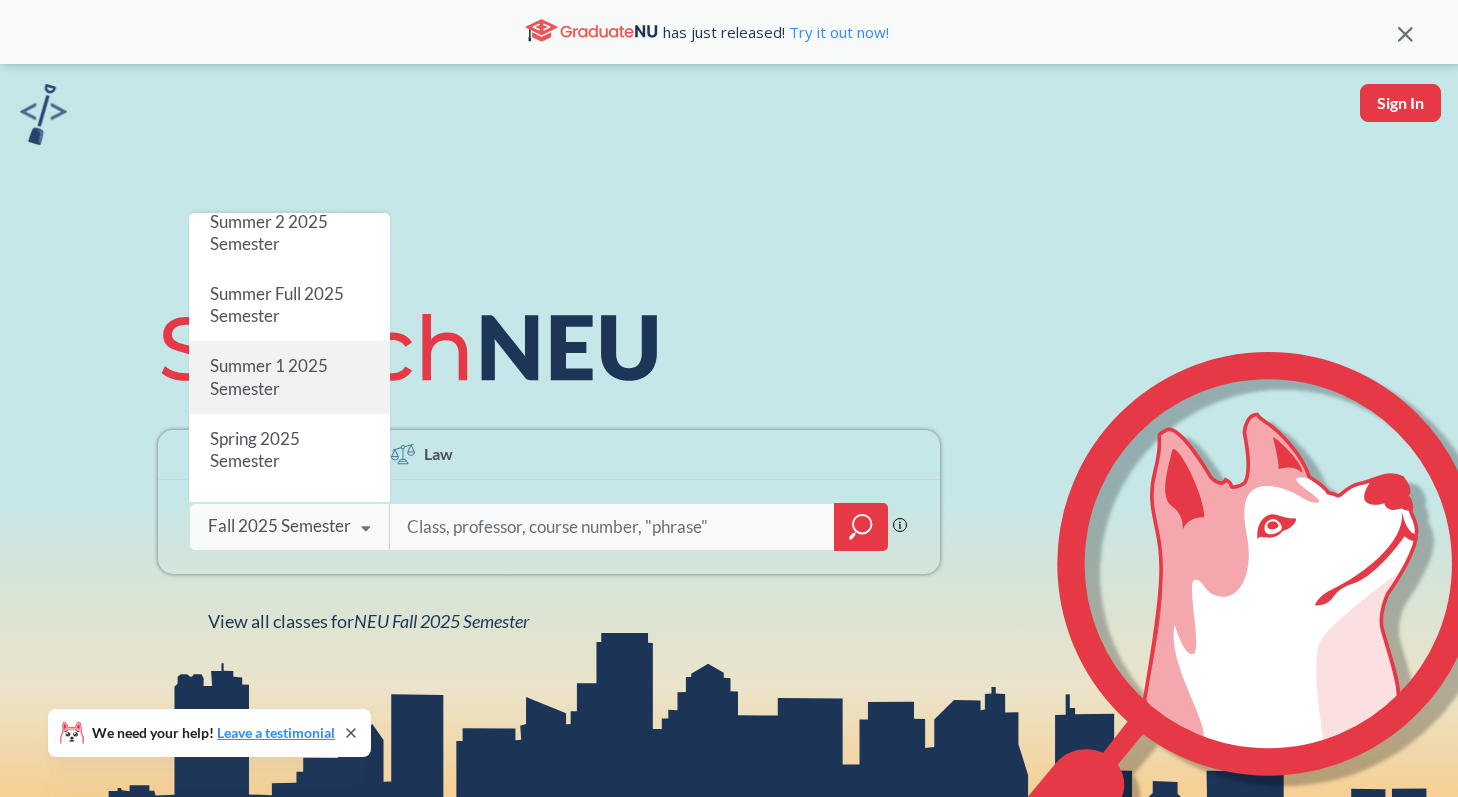 scroll, scrollTop: 65, scrollLeft: 0, axis: vertical 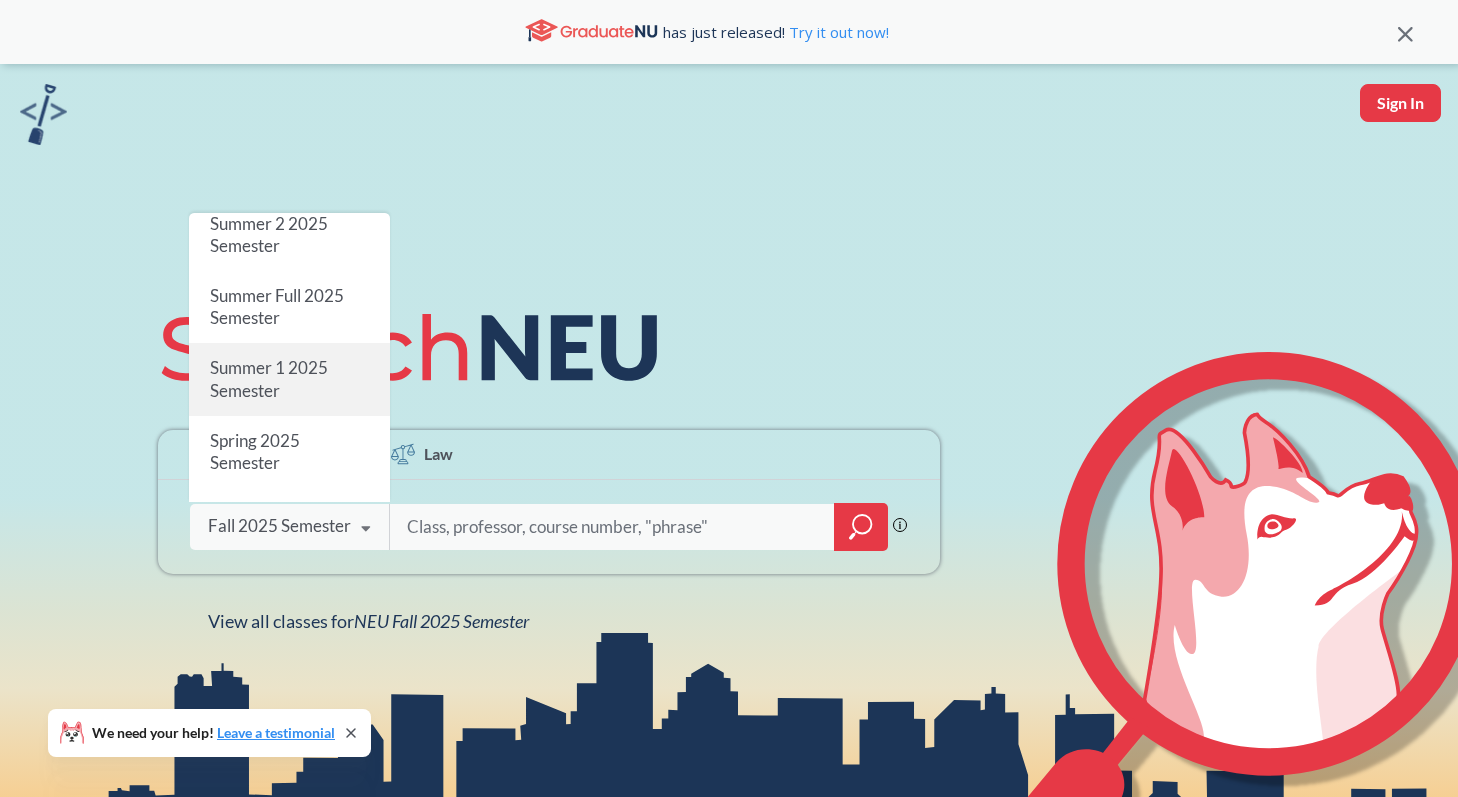click on "Summer 1 2025 Semester" at bounding box center (289, 379) 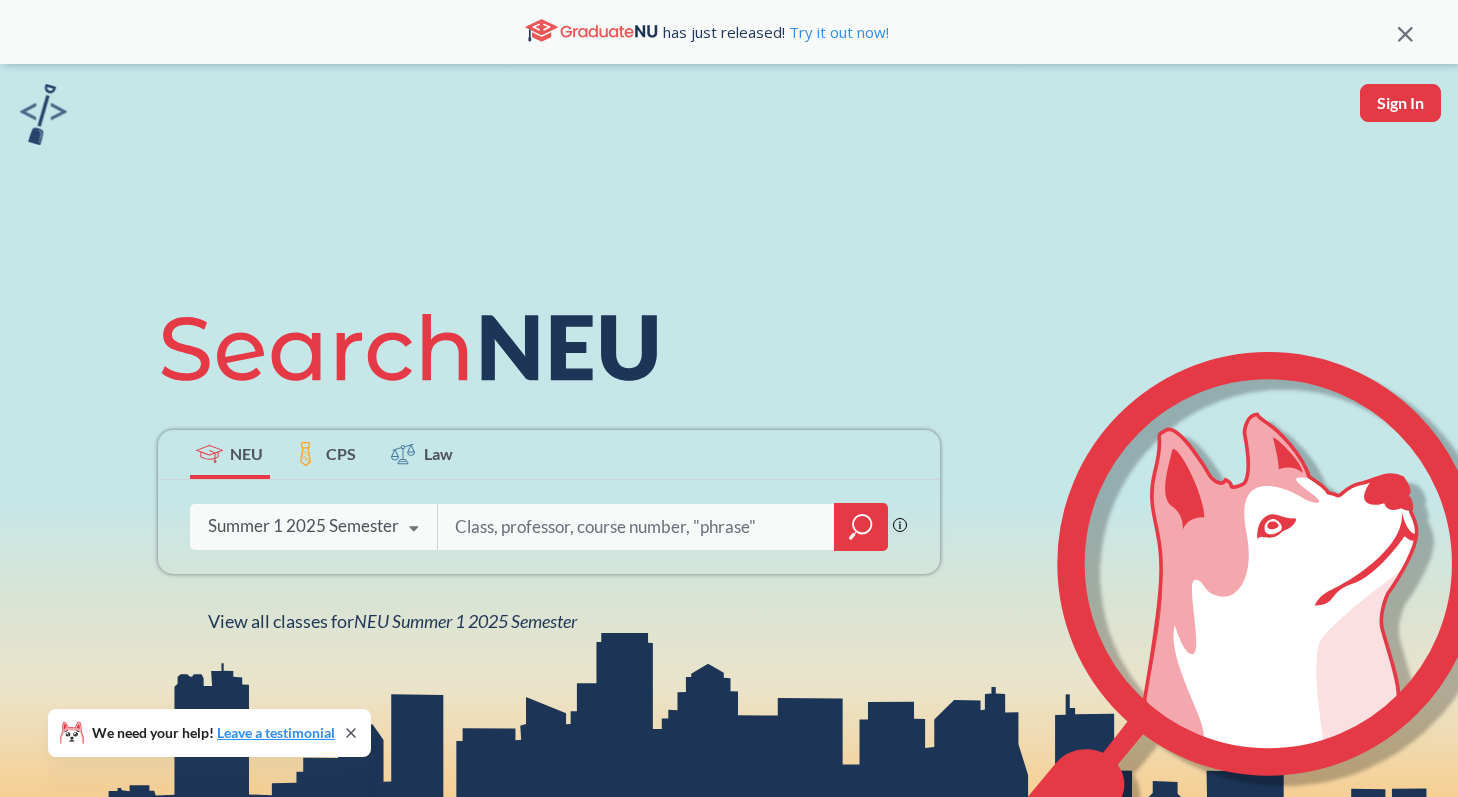 click at bounding box center [637, 527] 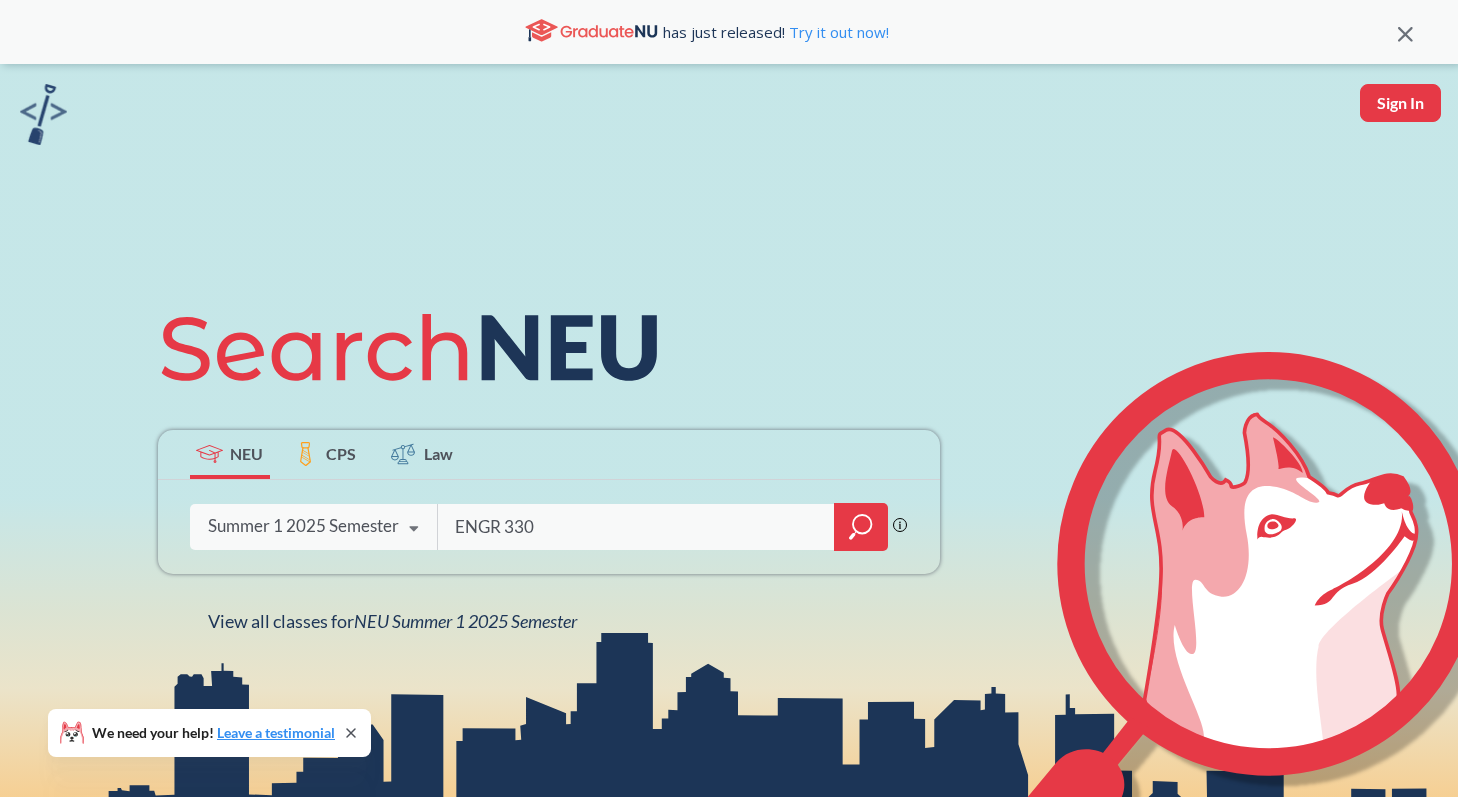 type on "ENGR 3302" 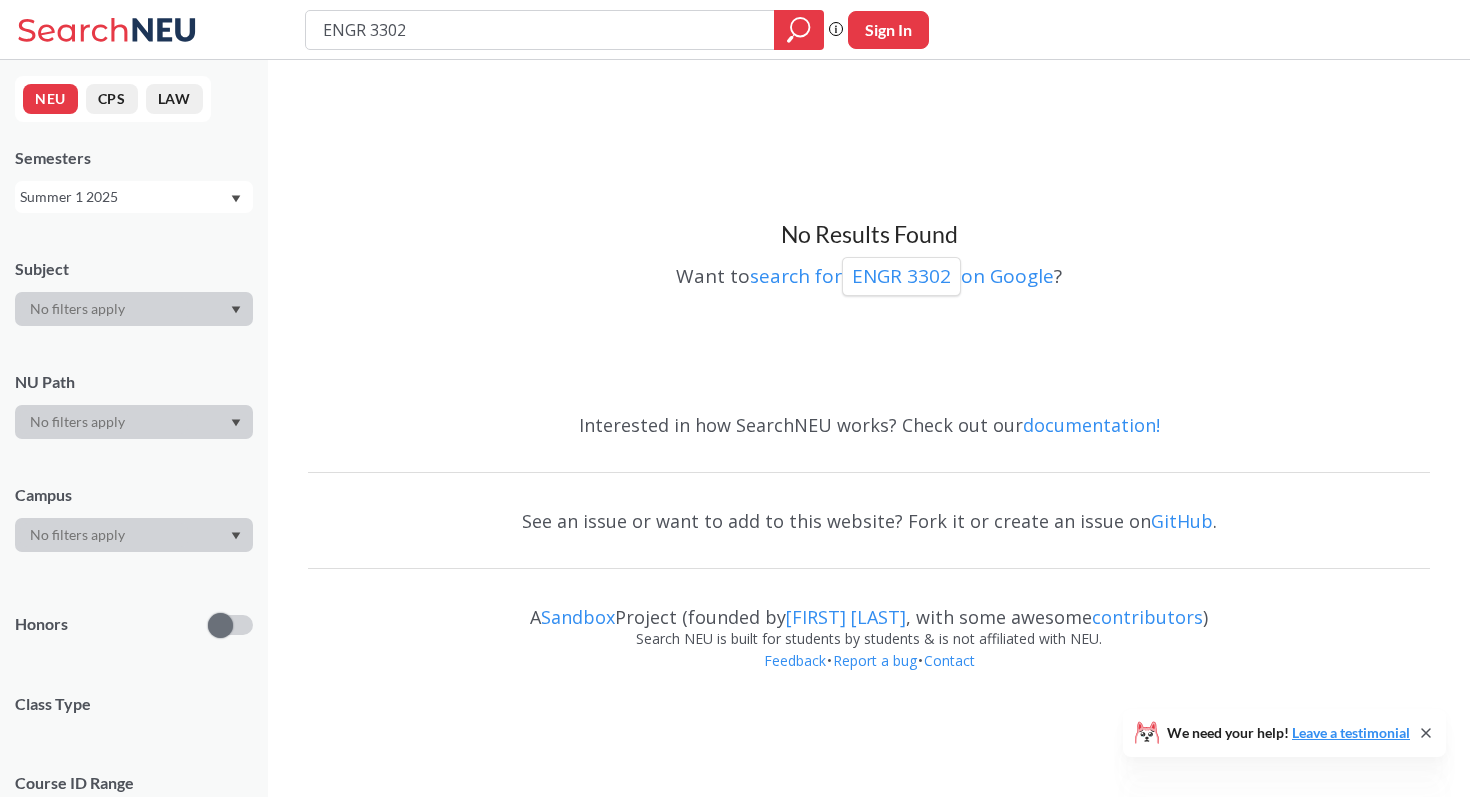 click on "ENGR 3302" at bounding box center (540, 30) 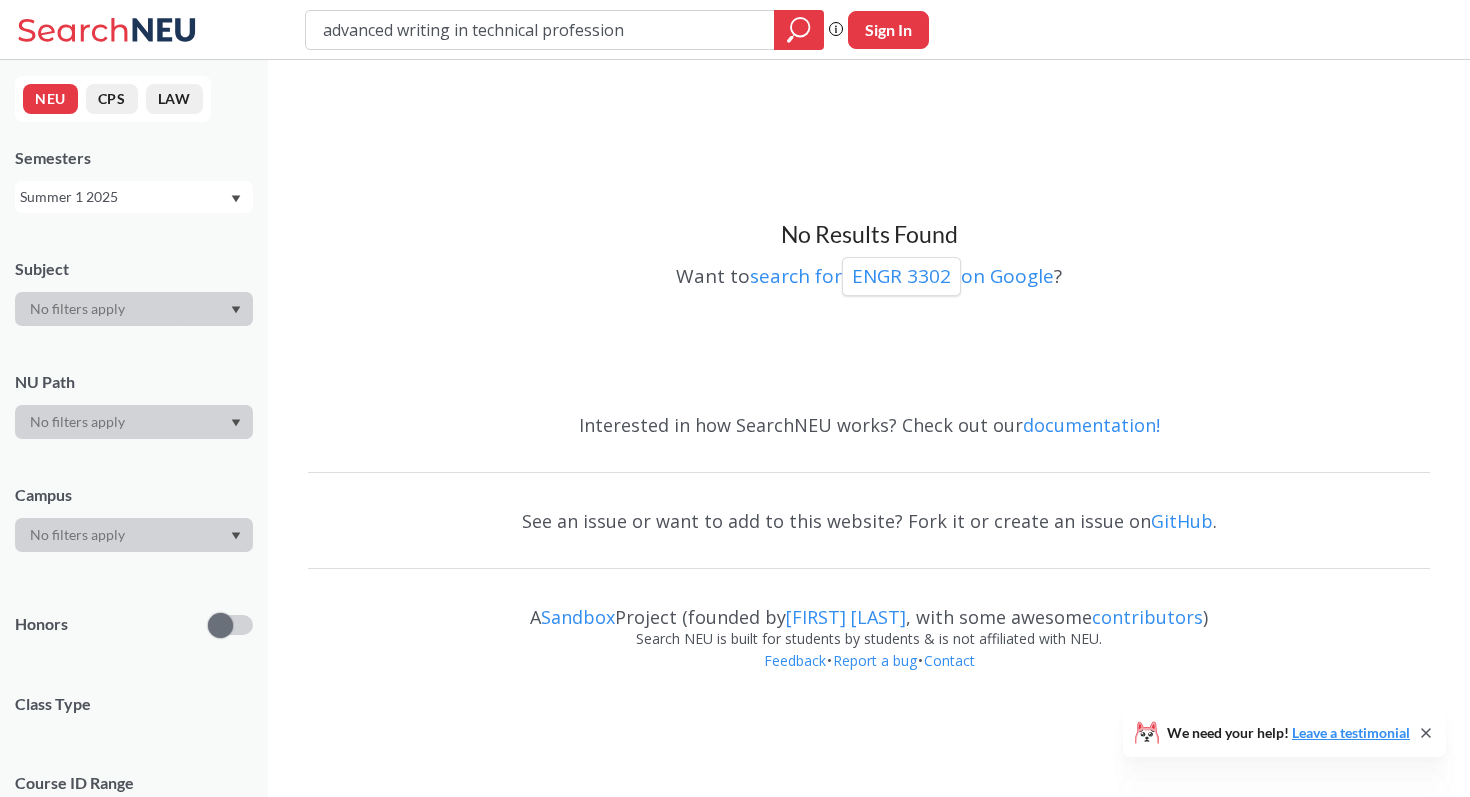 type on "advanced writing in technical professions" 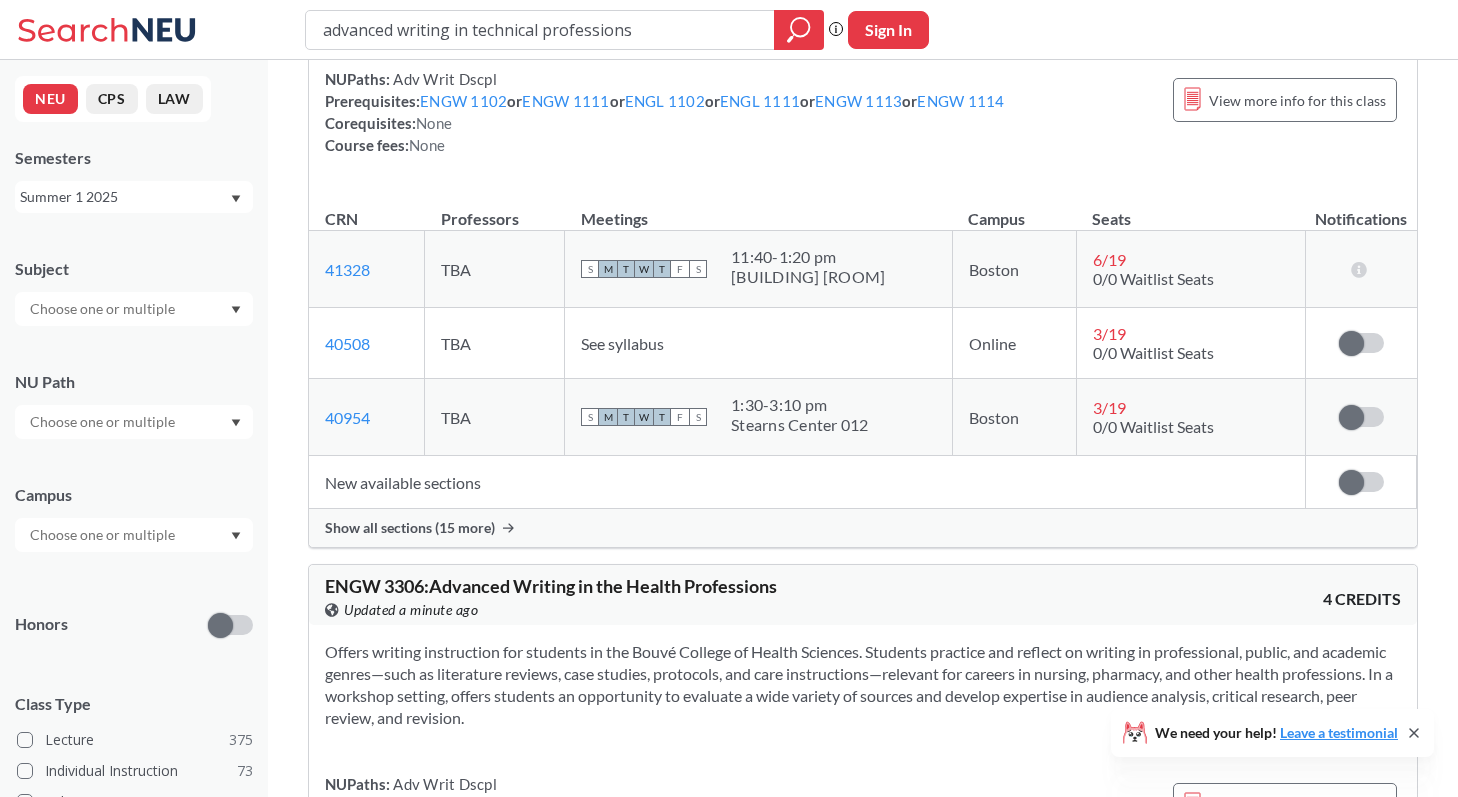 scroll, scrollTop: 6, scrollLeft: 0, axis: vertical 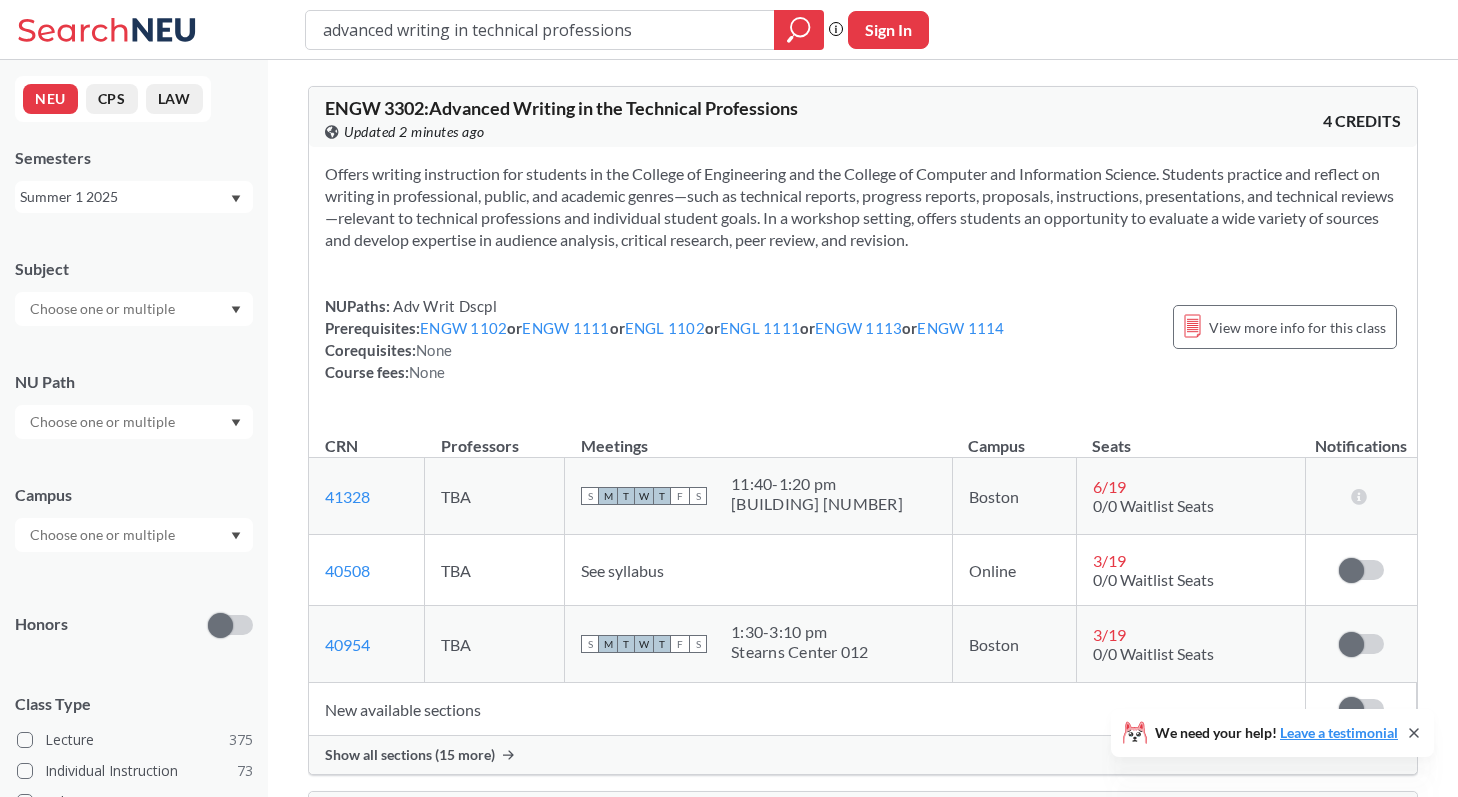click 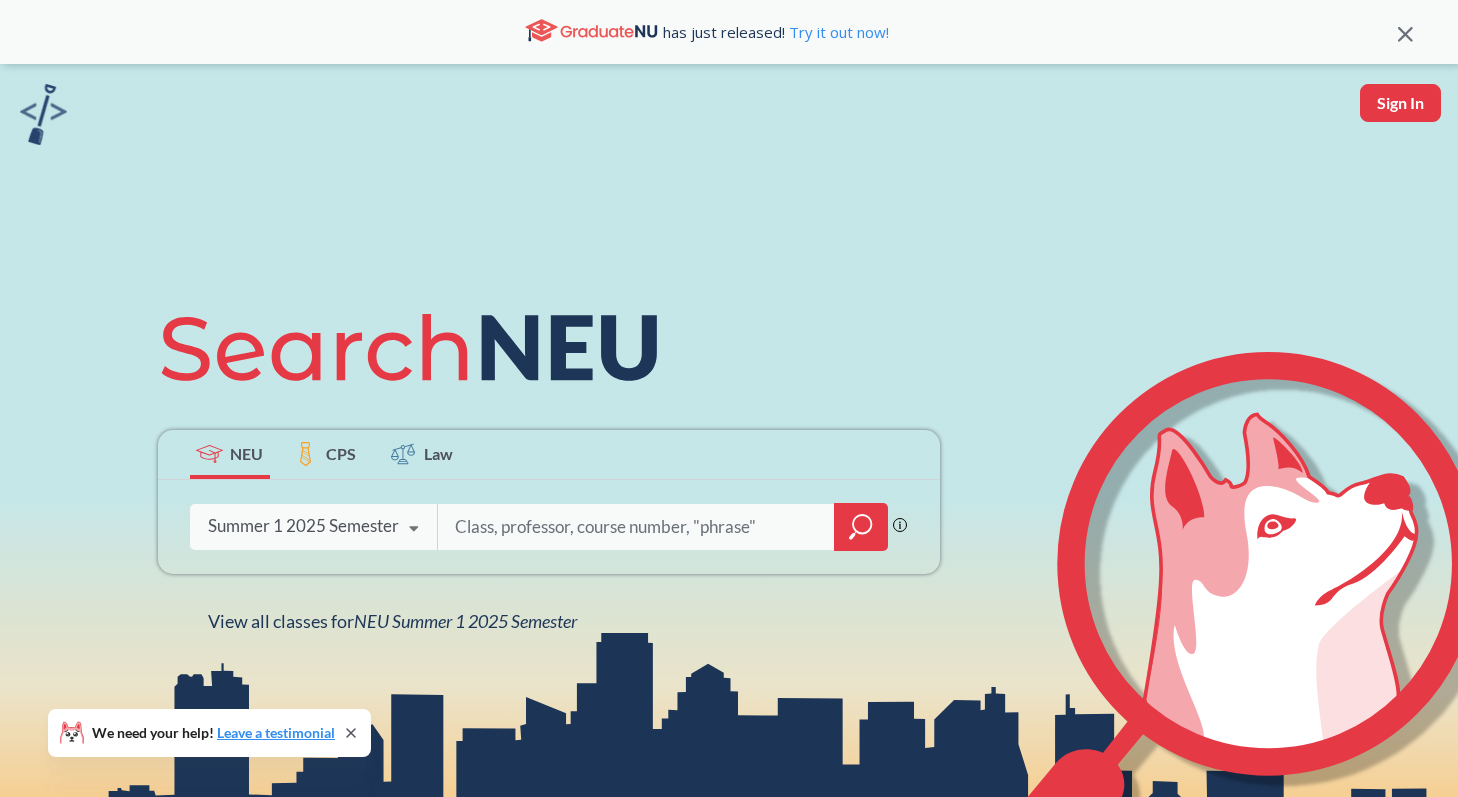 click on "Summer 1 2025 Semester" at bounding box center (303, 526) 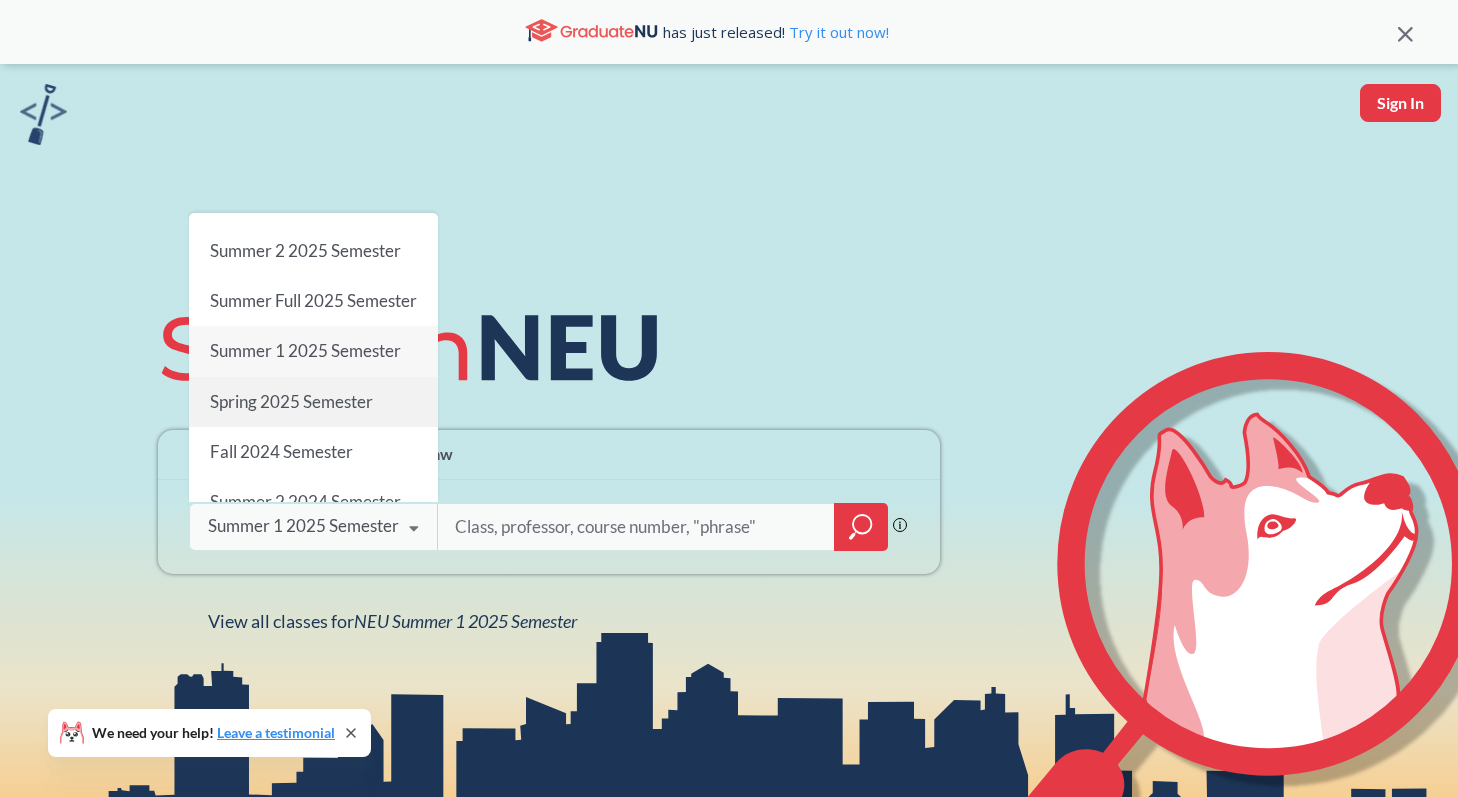 scroll, scrollTop: 0, scrollLeft: 0, axis: both 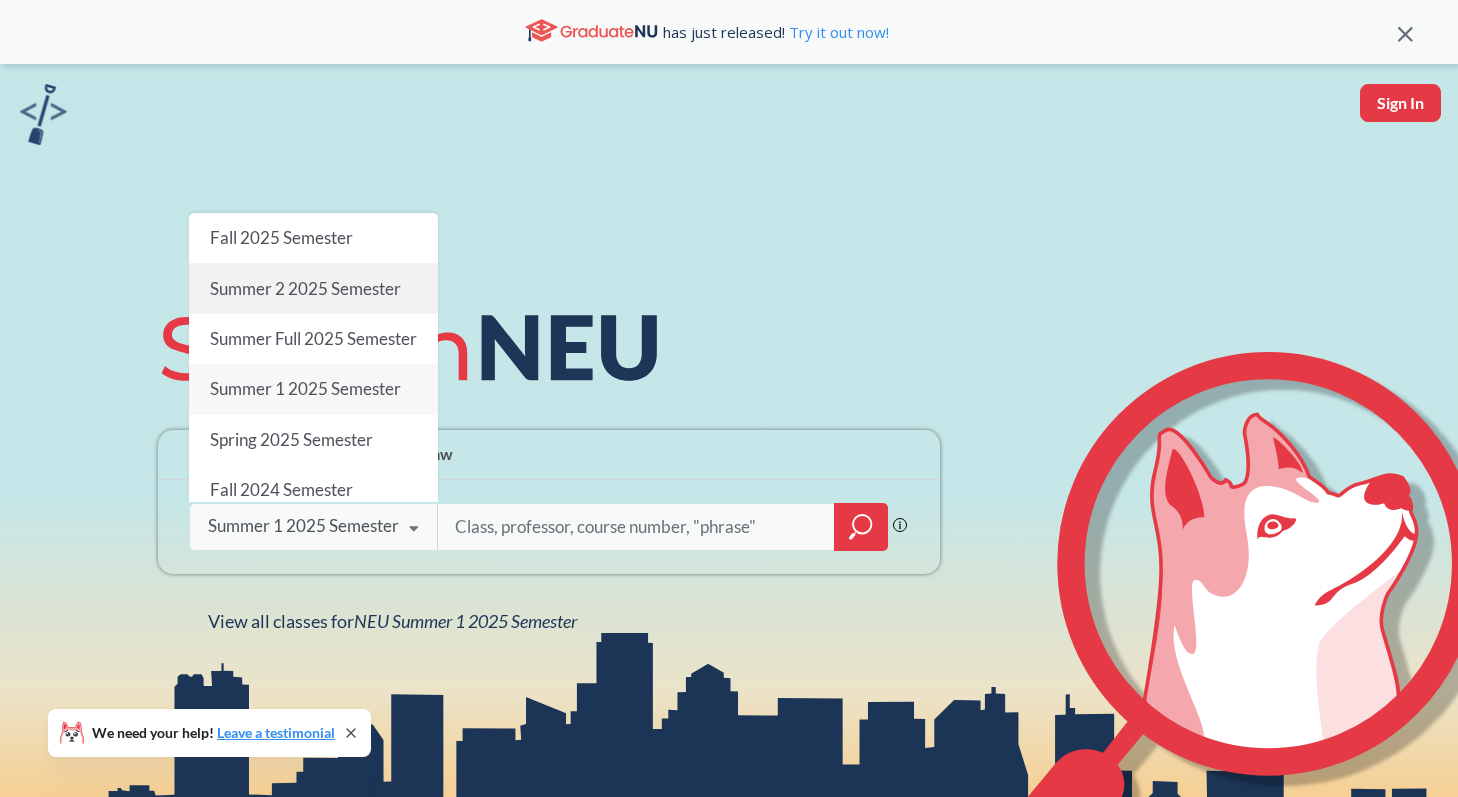 click on "Summer 2 2025 Semester" at bounding box center [304, 287] 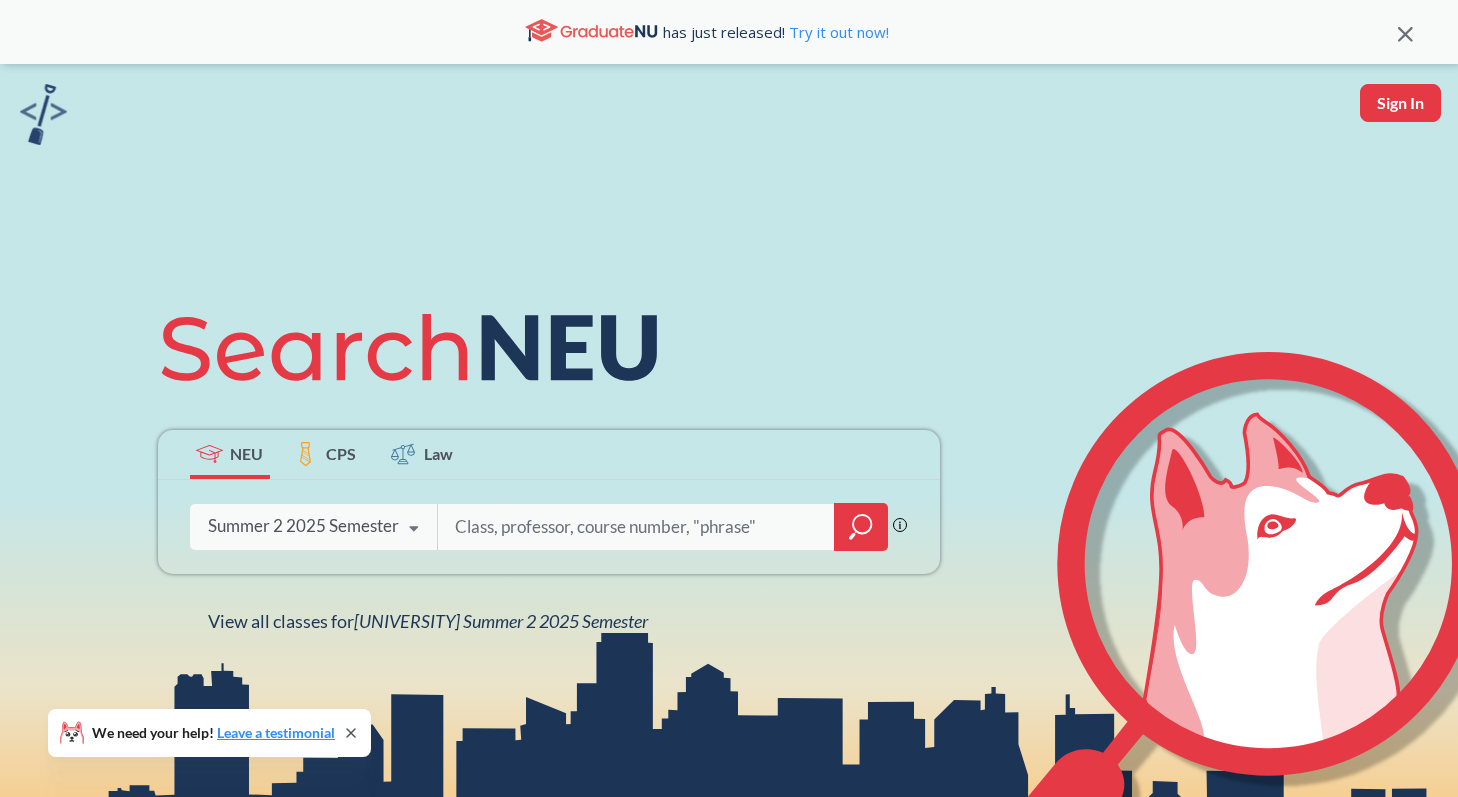 click at bounding box center [637, 527] 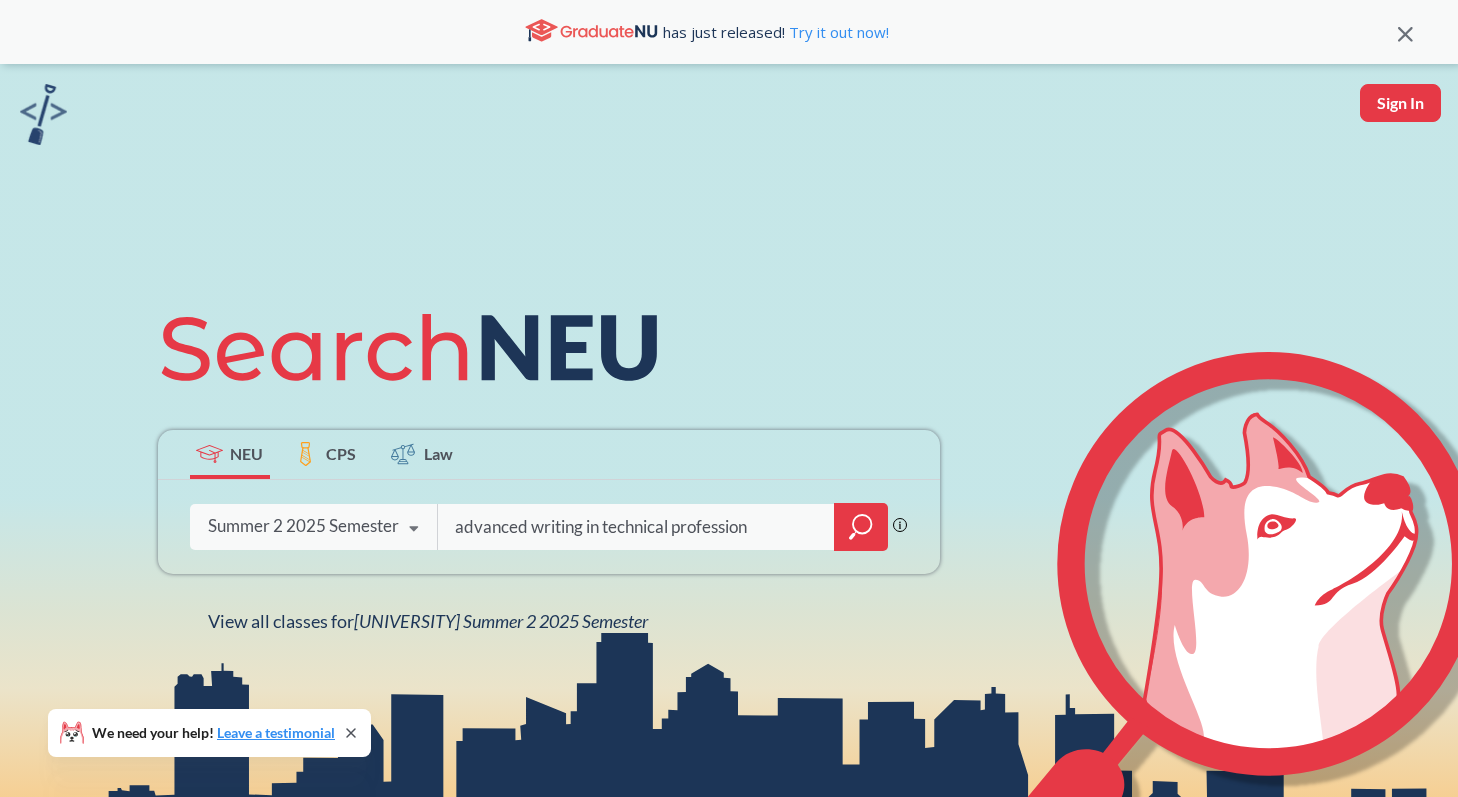 type on "advanced writing in technical professions" 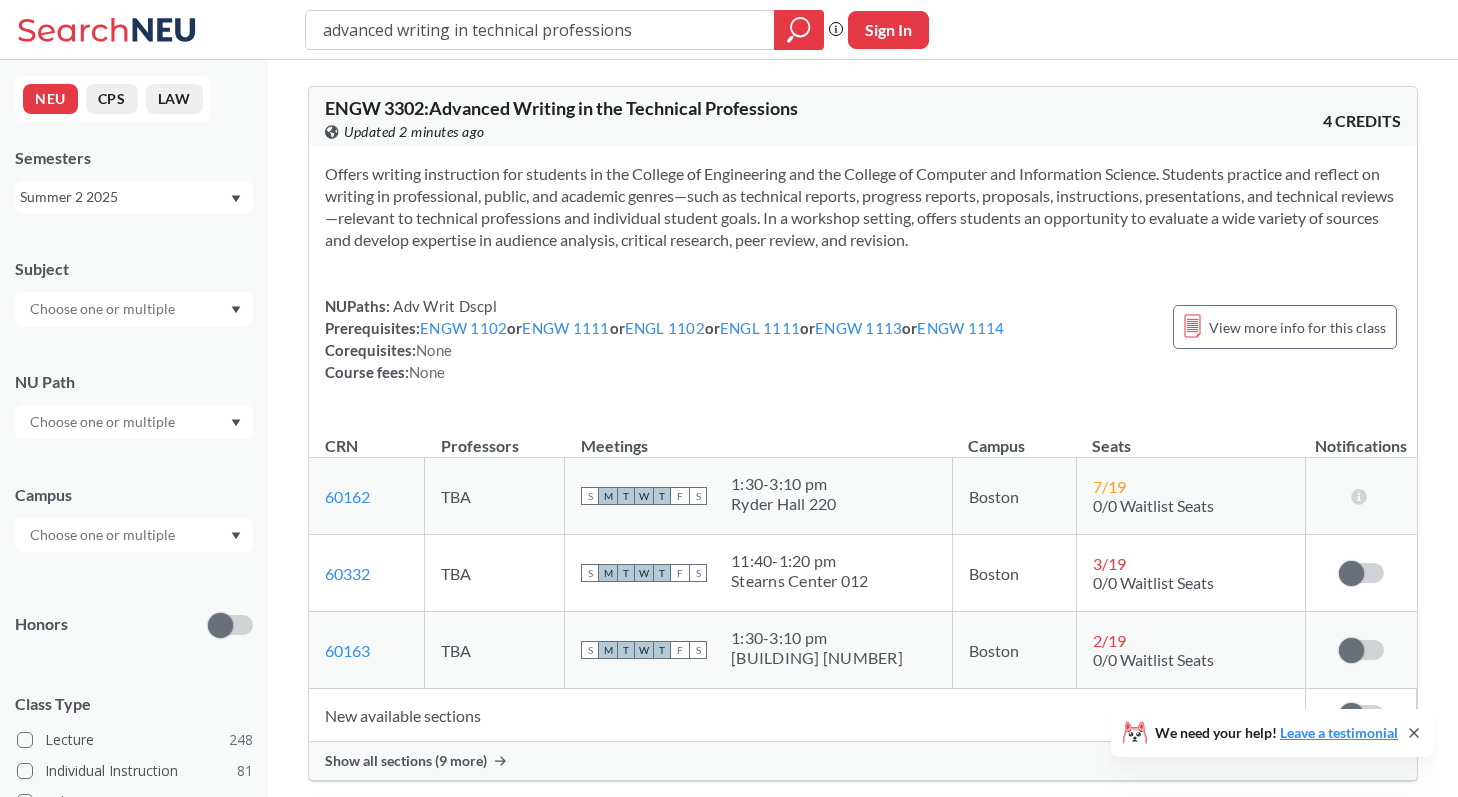 scroll, scrollTop: 211, scrollLeft: 0, axis: vertical 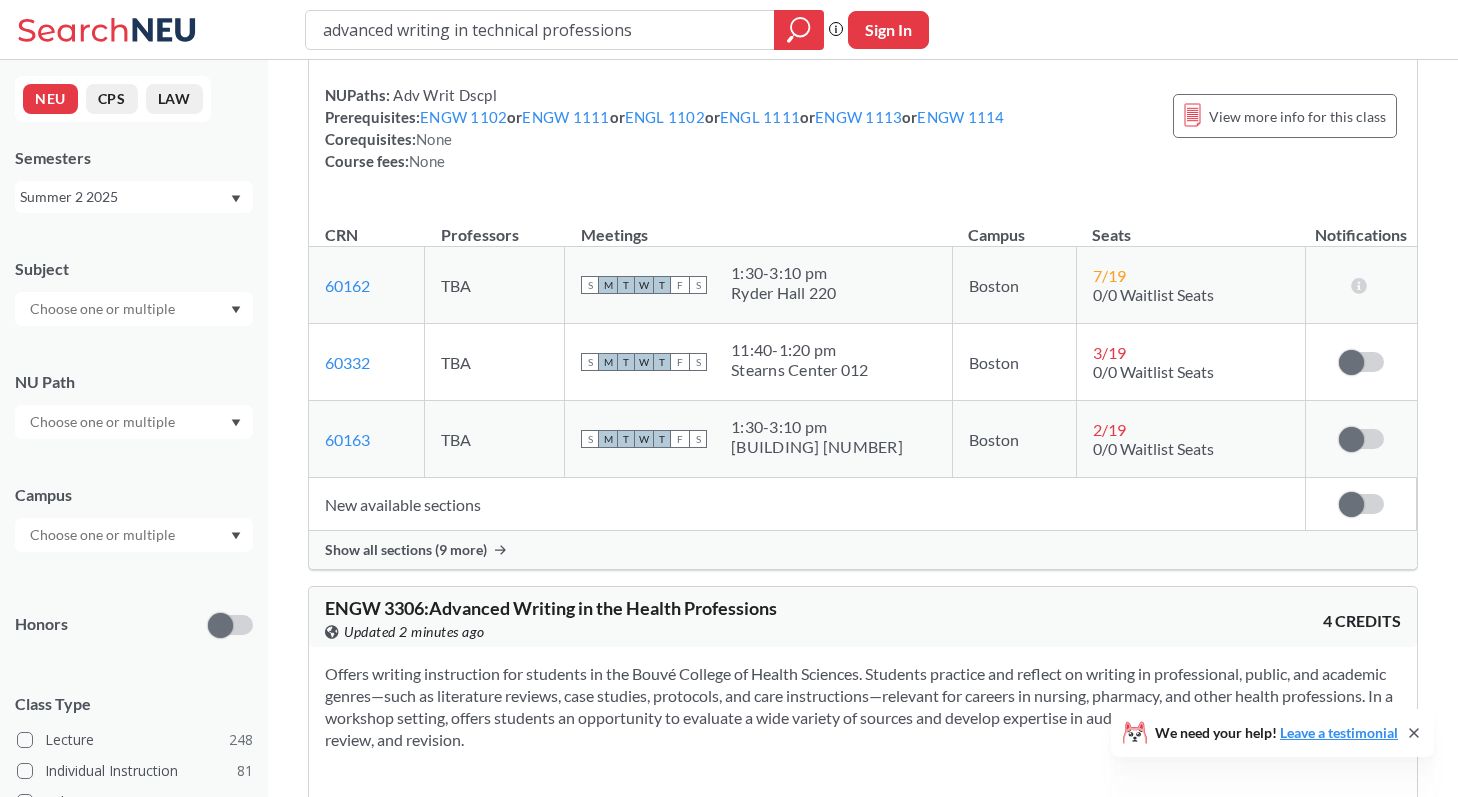 click on "ENGW 3302 : Advanced Writing in the Technical Professions View this course on Banner. Updated 2 minutes ago 4 CREDITS
Offers writing instruction for students in the College of Engineering and the College of Computer and Information Science. Students practice and reflect on writing in professional, public, and academic genres—such as technical reports, progress reports, proposals, instructions, presentations, and technical reviews—relevant to technical professions and individual student goals. In a workshop setting, offers students an opportunity to evaluate a wide variety of sources and develop expertise in audience analysis, critical research, peer review, and revision.
NUPaths:   Adv Writ Dscpl Prerequisites:  ENGW 1102  or  ENGW 1111  or  ENGL 1102  or  ENGL 1111  or  ENGW 1113  or  ENGW 1114 Corequisites:  None Course fees:  None View more info for this class CRN  Professors   Meetings   Campus   Seats   Notifications  60162 View this section on Banner. TBA S M T W T F S 1:30 - 3:10 pm 7" at bounding box center (863, 2805) 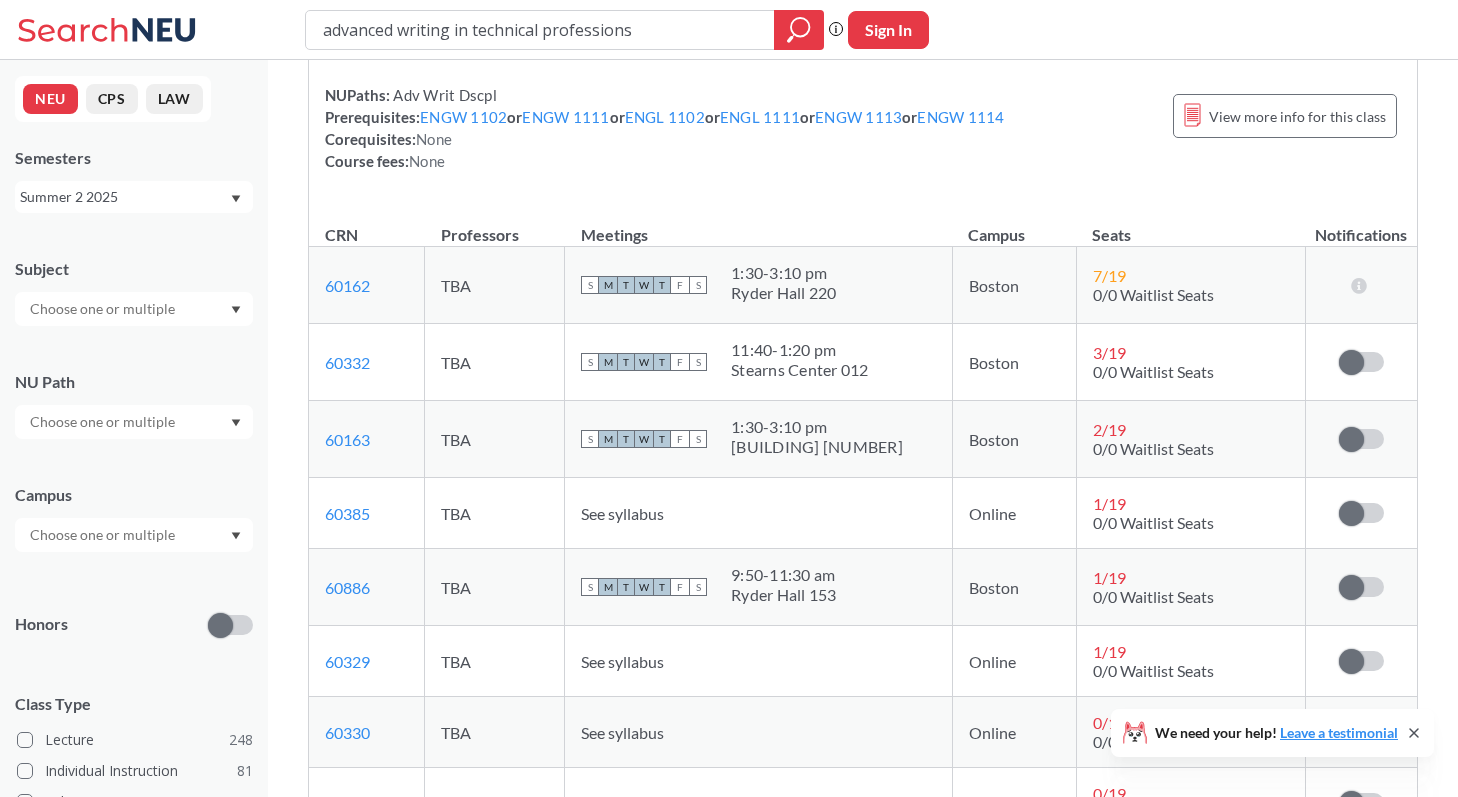 scroll, scrollTop: 310, scrollLeft: 0, axis: vertical 